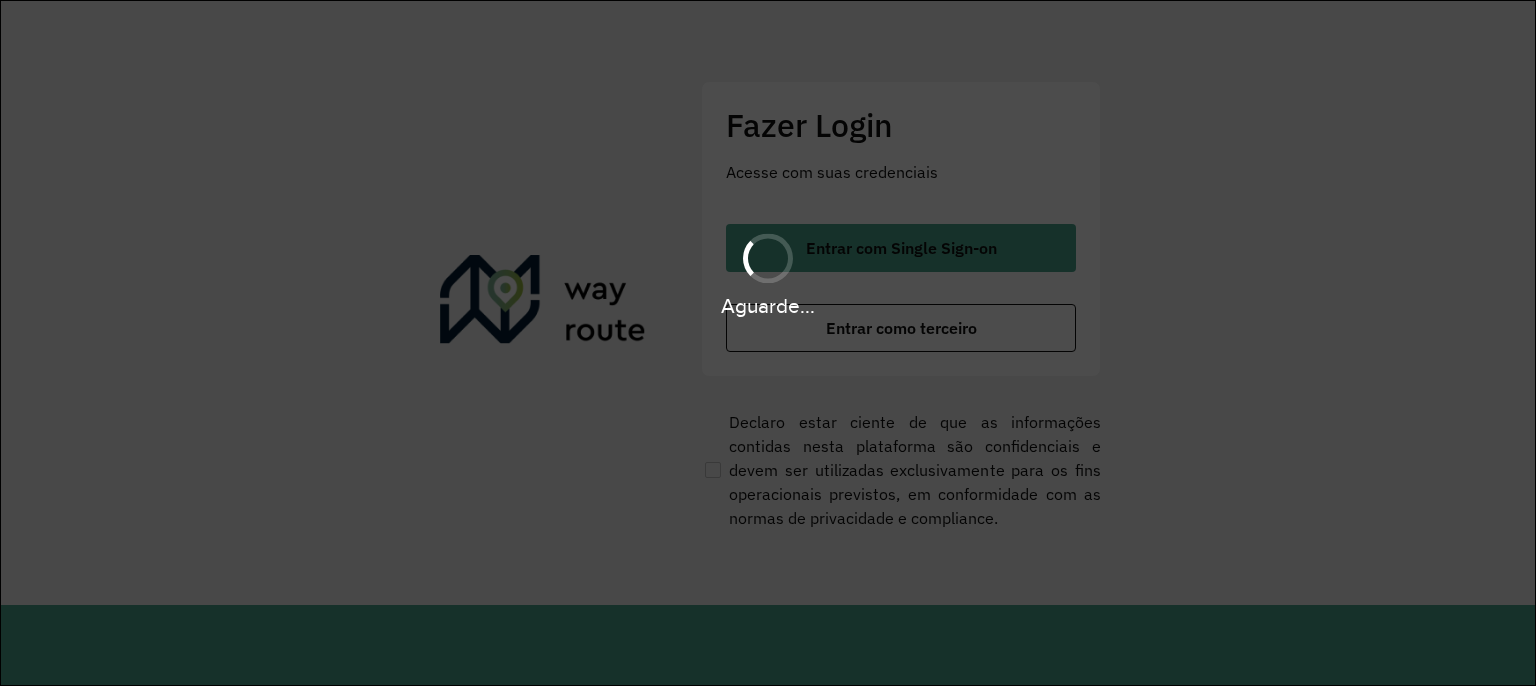 scroll, scrollTop: 0, scrollLeft: 0, axis: both 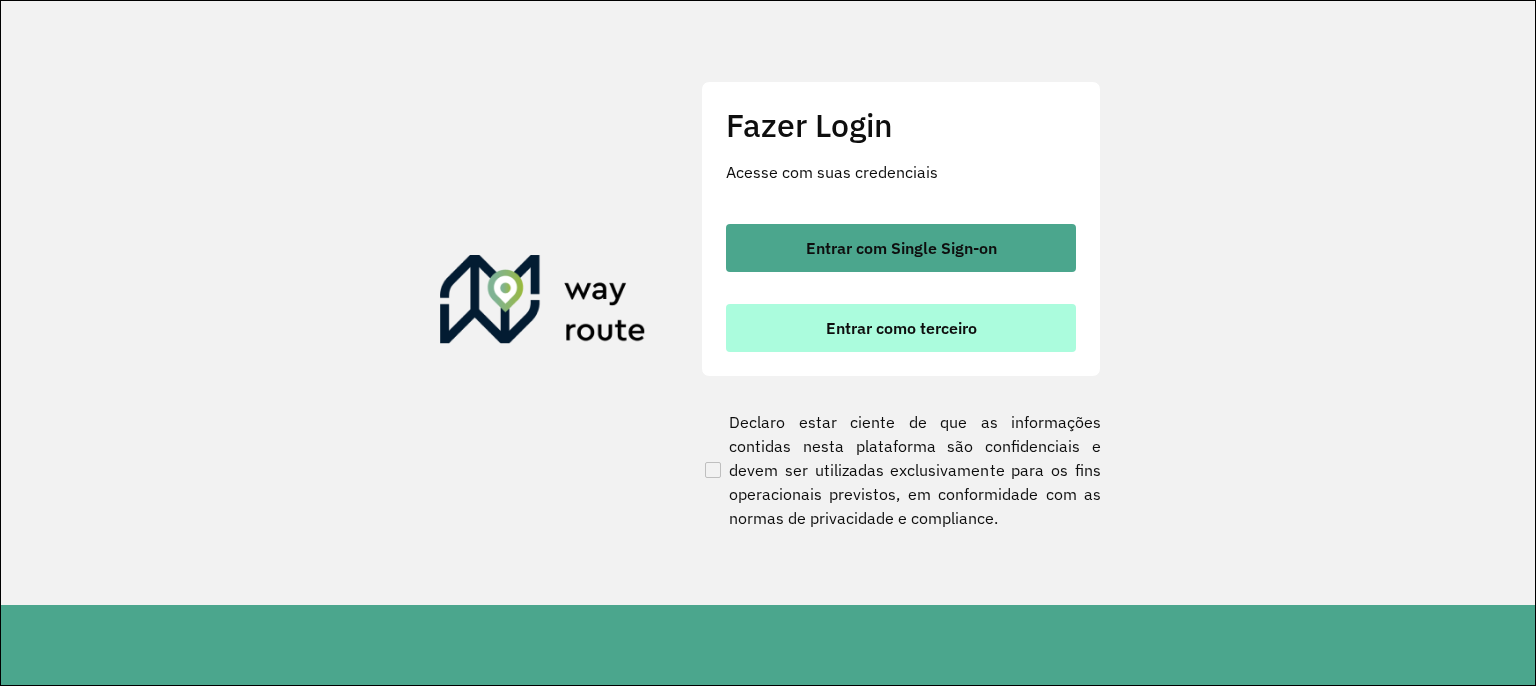 click on "Entrar como terceiro" at bounding box center [901, 328] 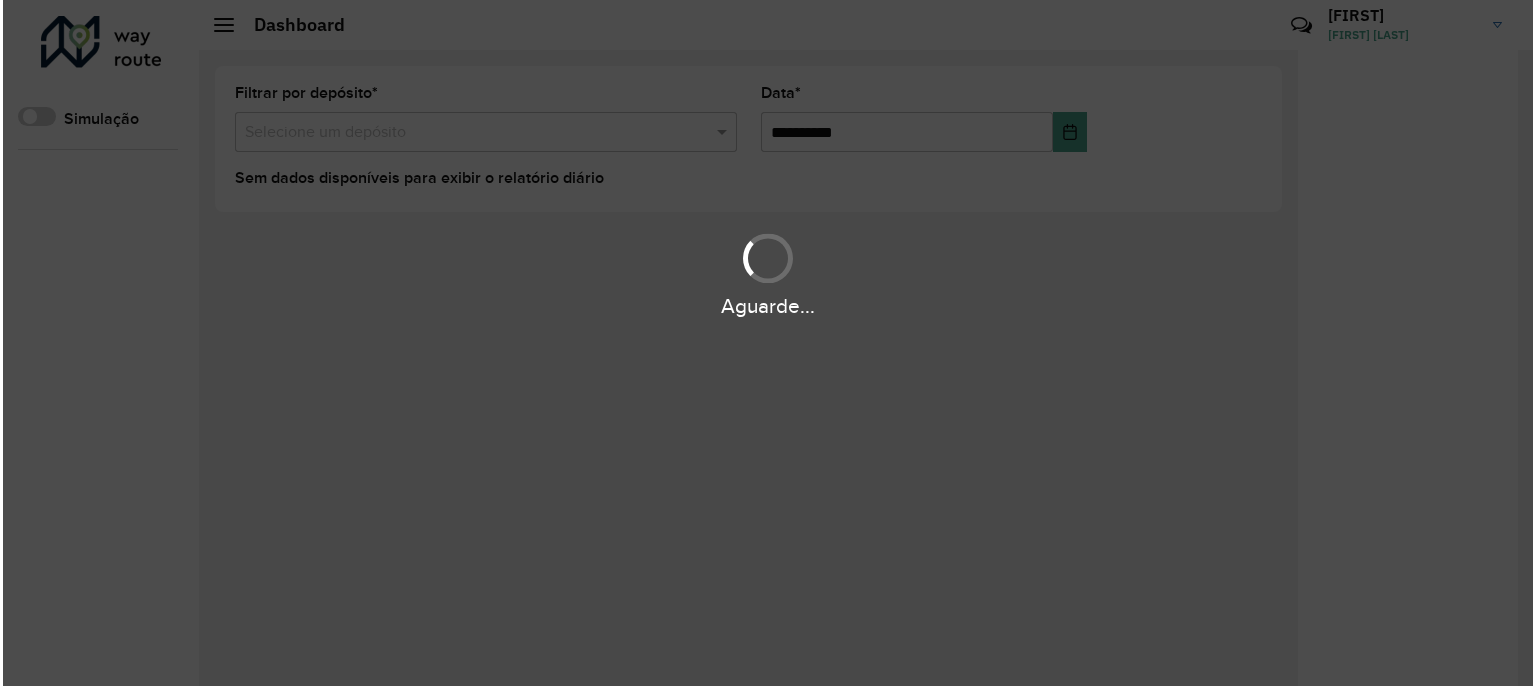 scroll, scrollTop: 0, scrollLeft: 0, axis: both 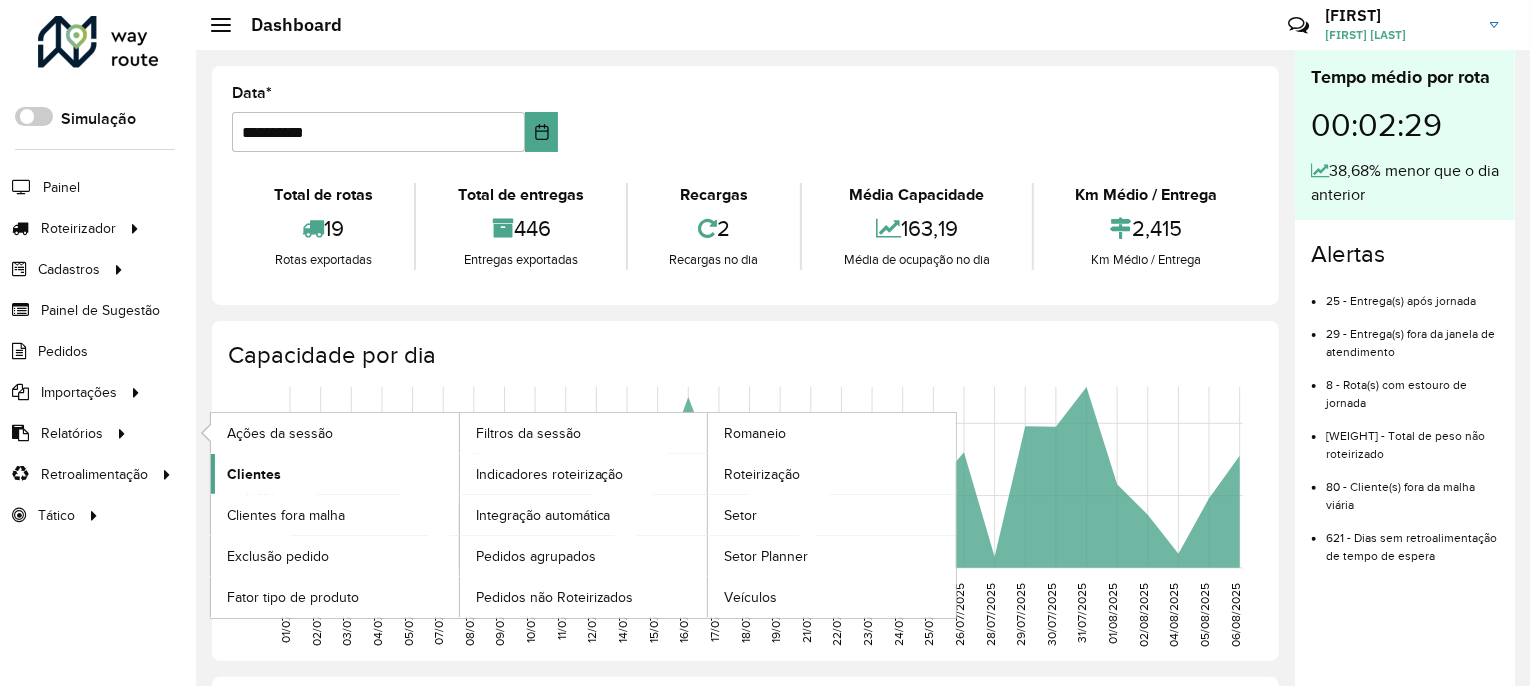 click on "Clientes" 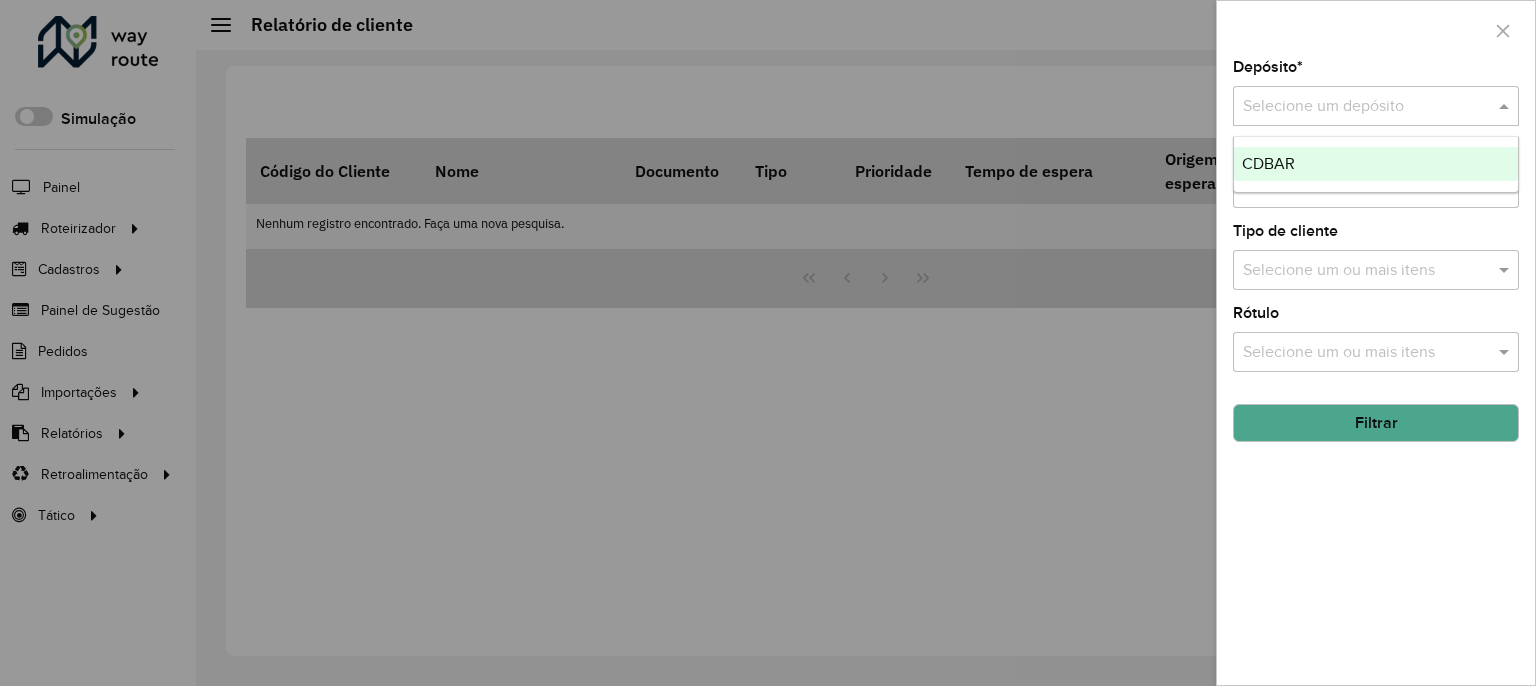 drag, startPoint x: 1266, startPoint y: 109, endPoint x: 1291, endPoint y: 140, distance: 39.824615 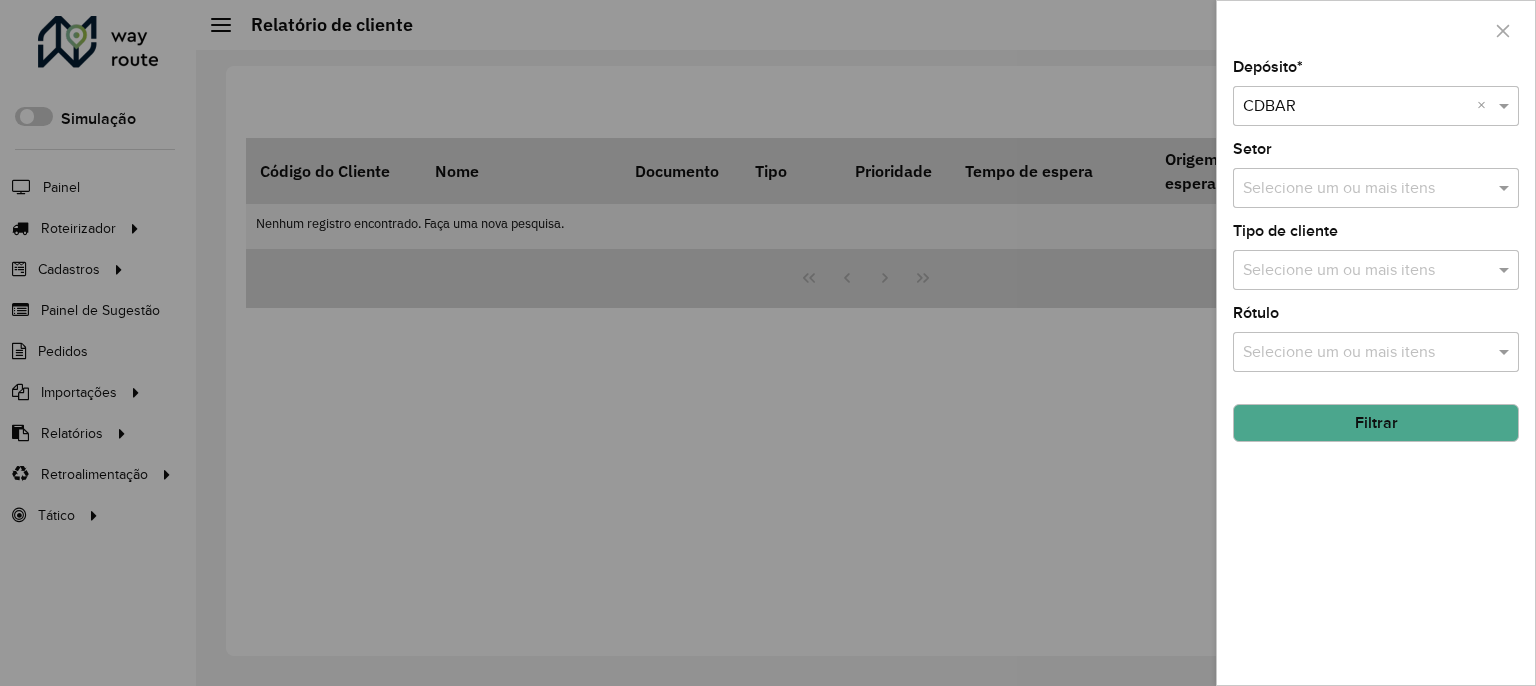 click on "Filtrar" 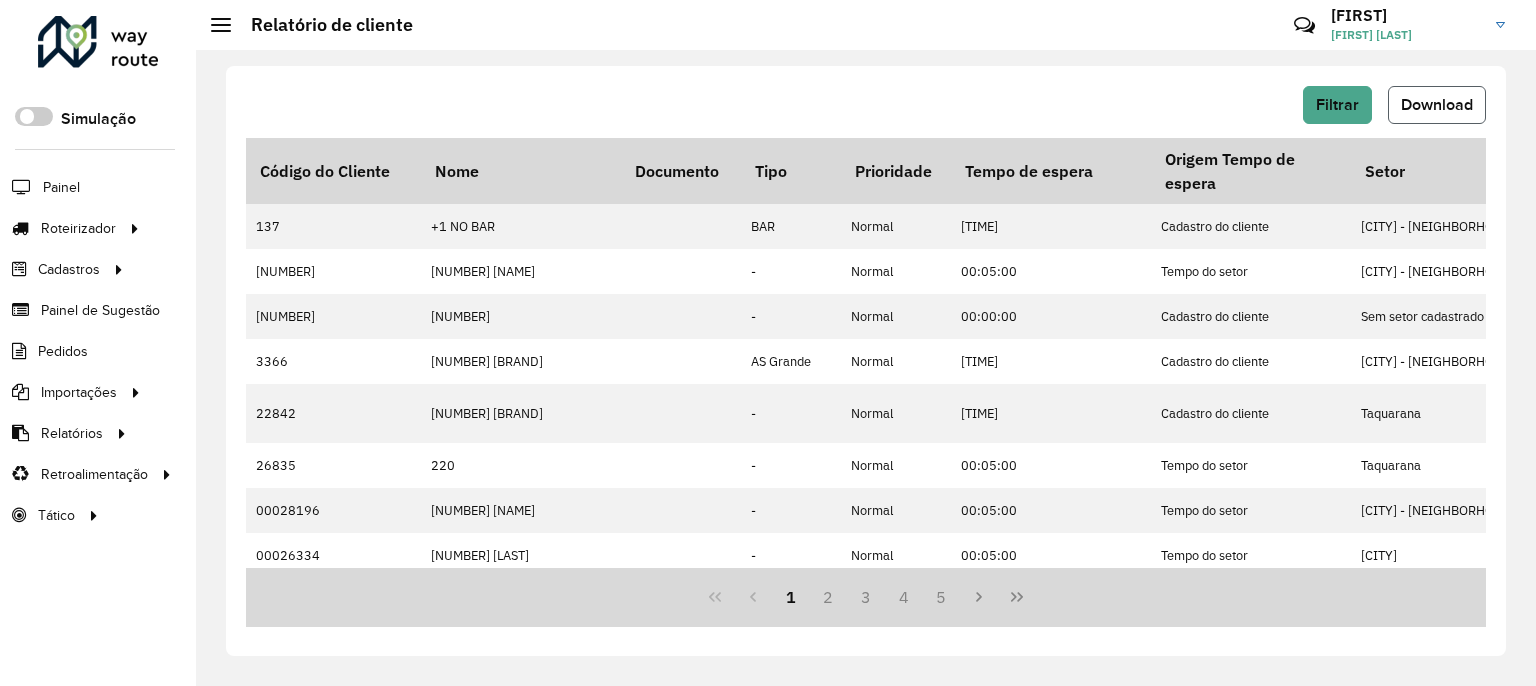 click on "Download" 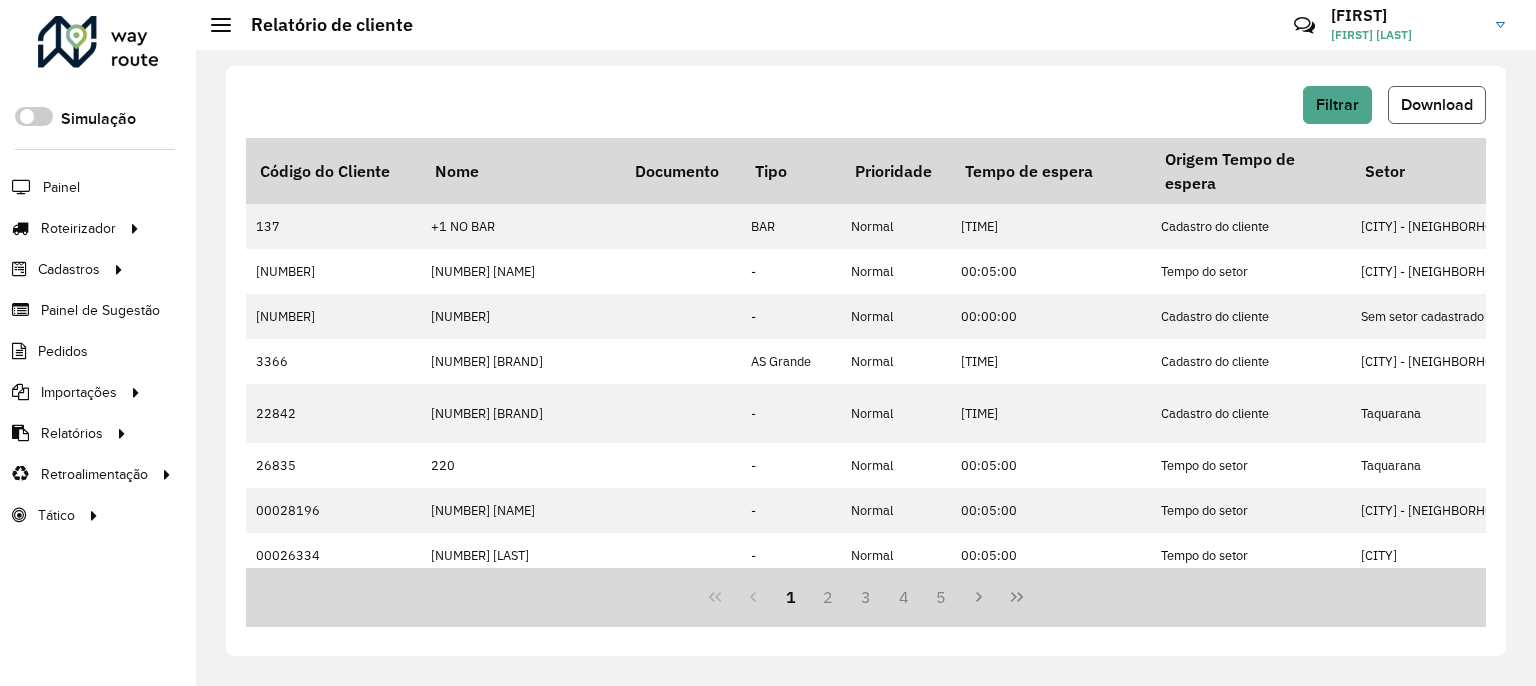 click on "Download" 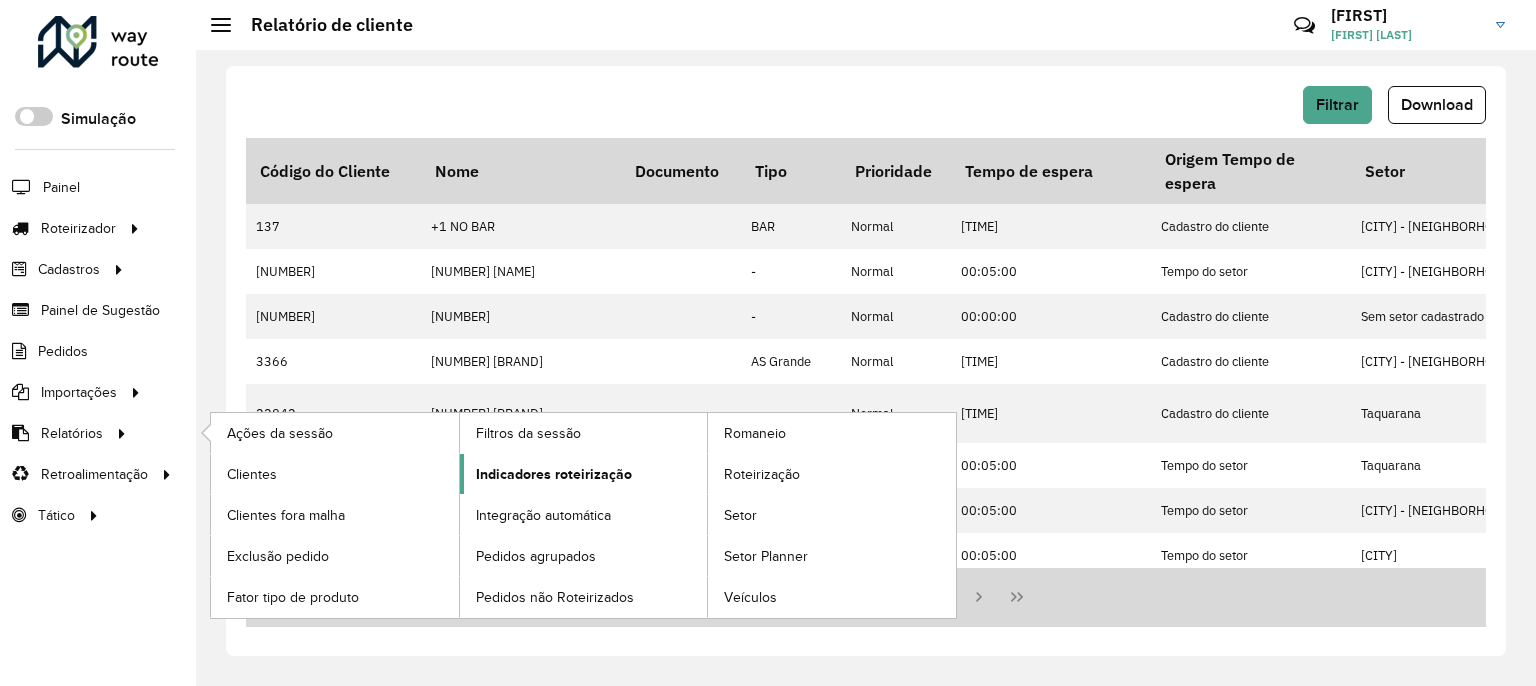 click on "Indicadores roteirização" 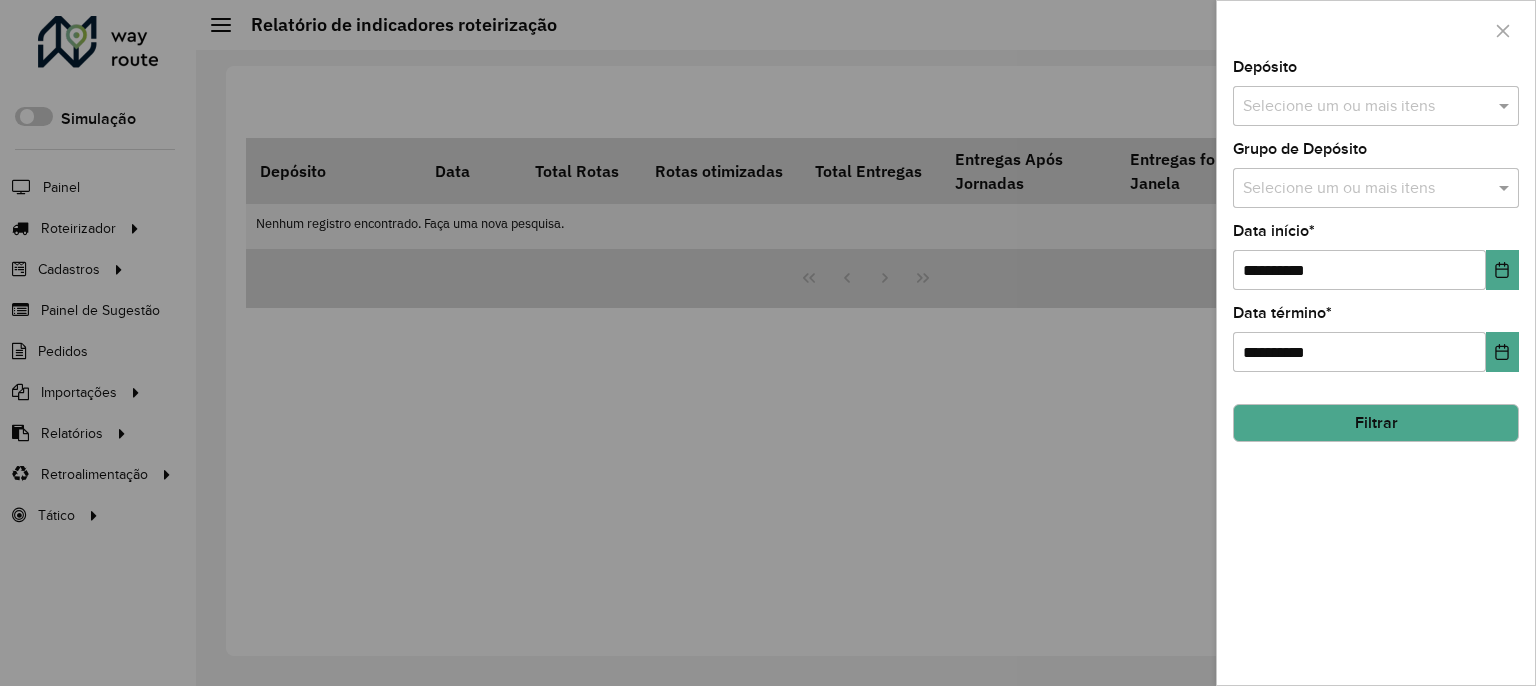 click on "Selecione um ou mais itens" at bounding box center [1376, 106] 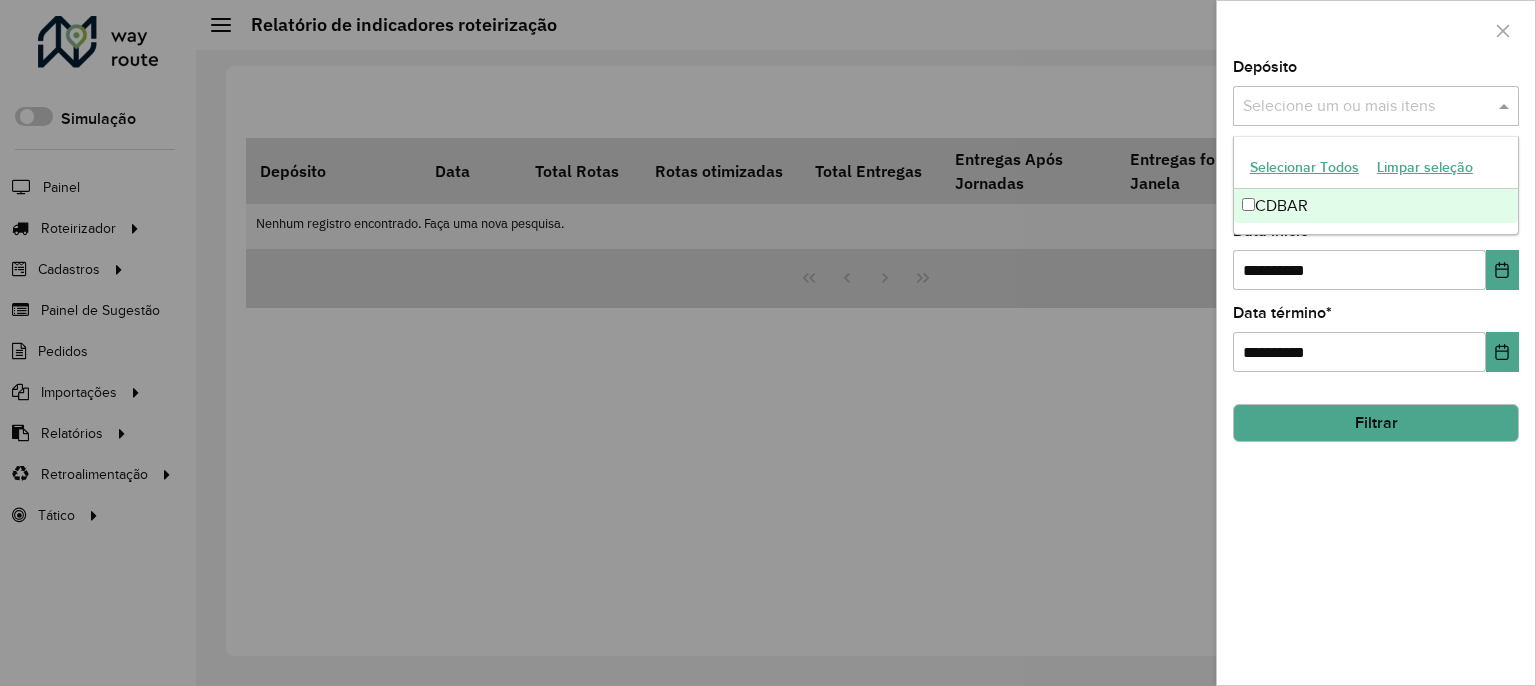 click on "CDBAR" at bounding box center [1376, 206] 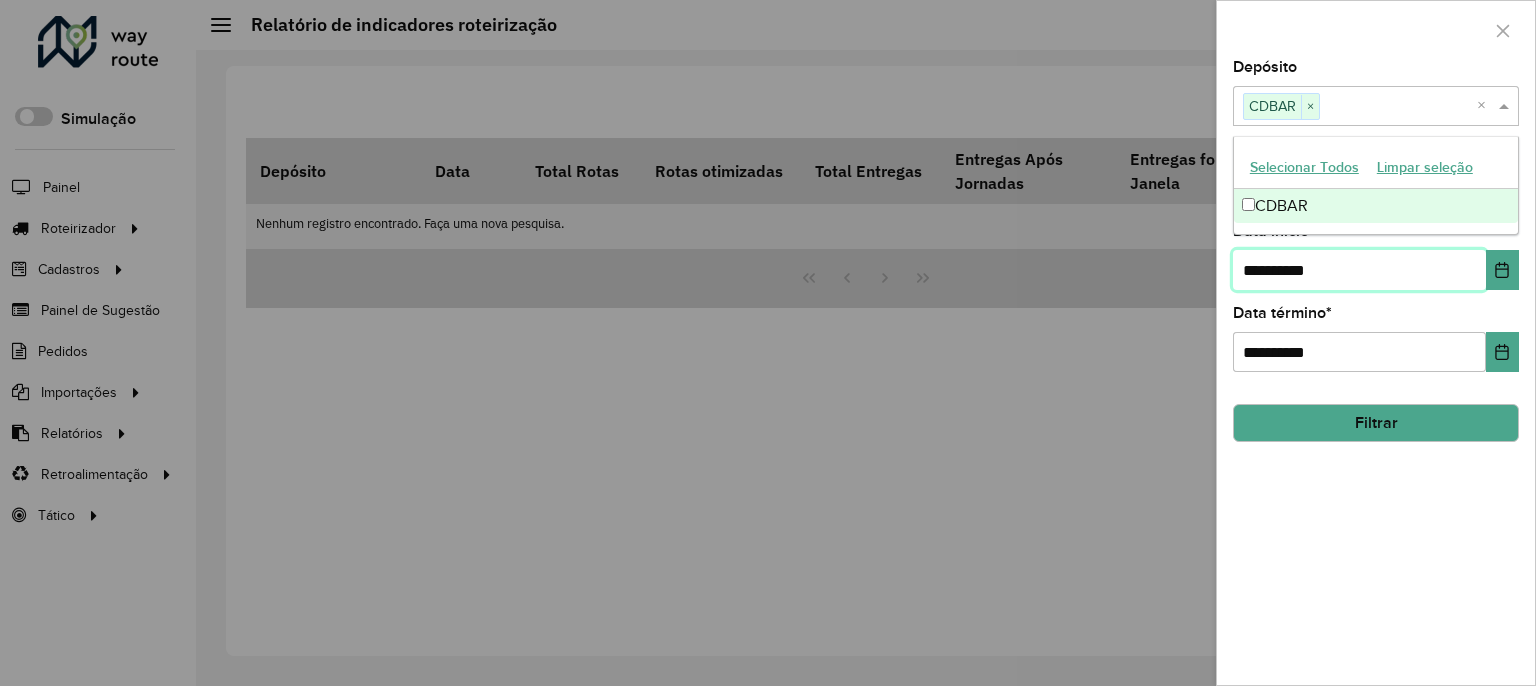 drag, startPoint x: 1408, startPoint y: 270, endPoint x: 812, endPoint y: 189, distance: 601.479 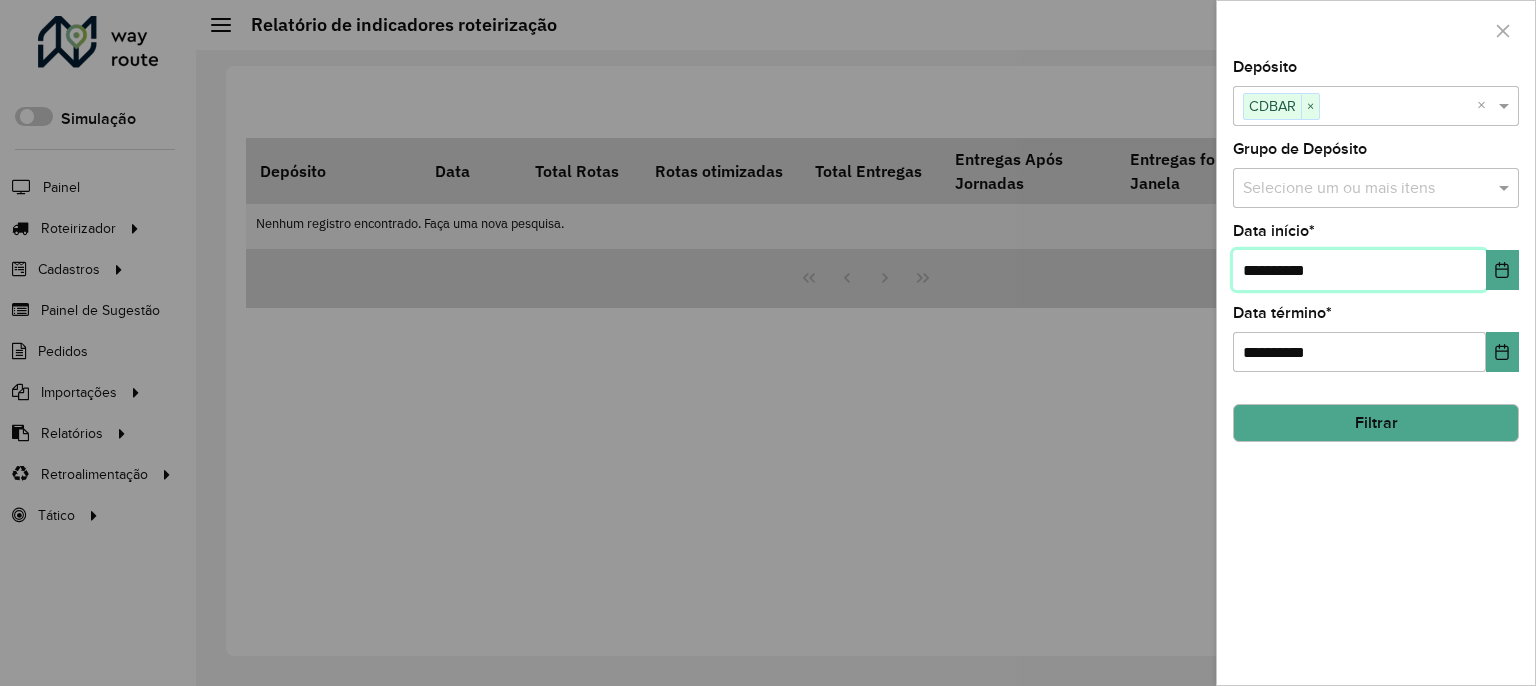 type on "**********" 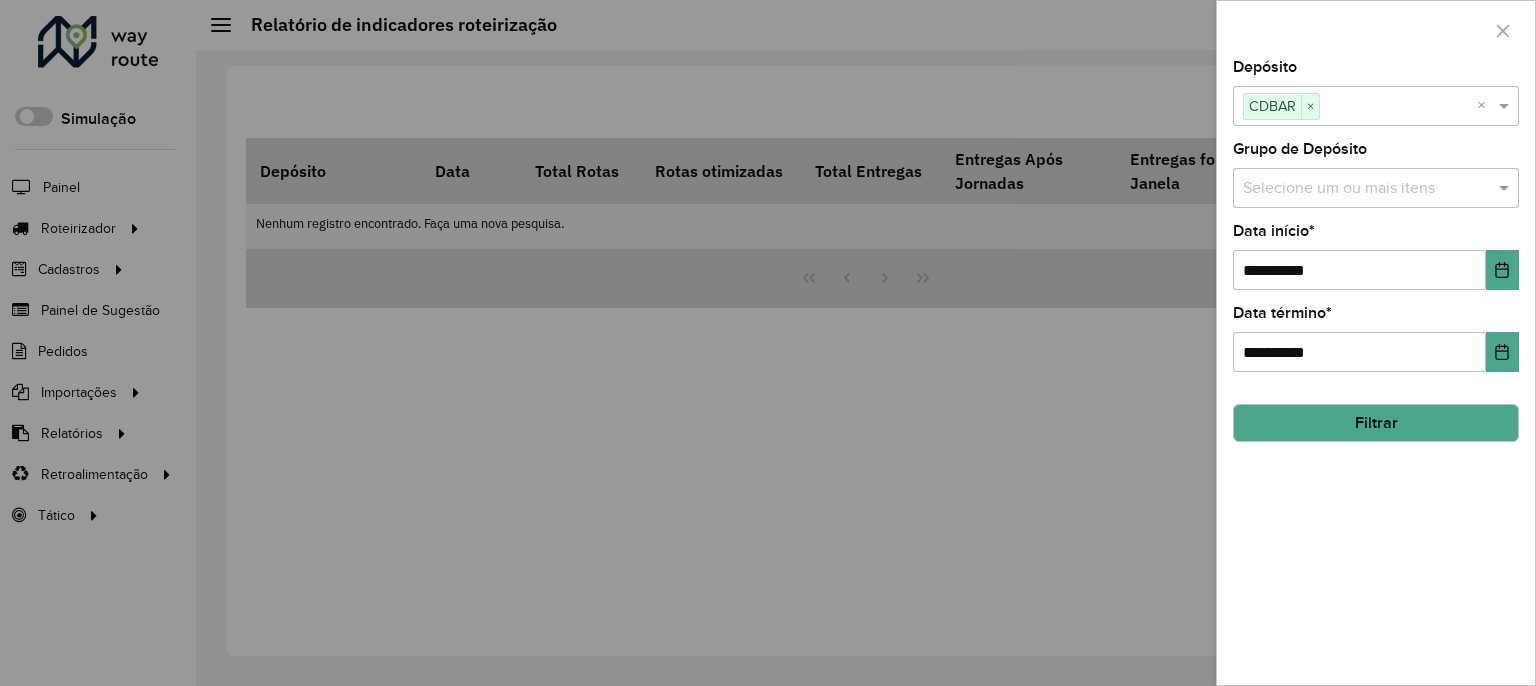 click on "**********" 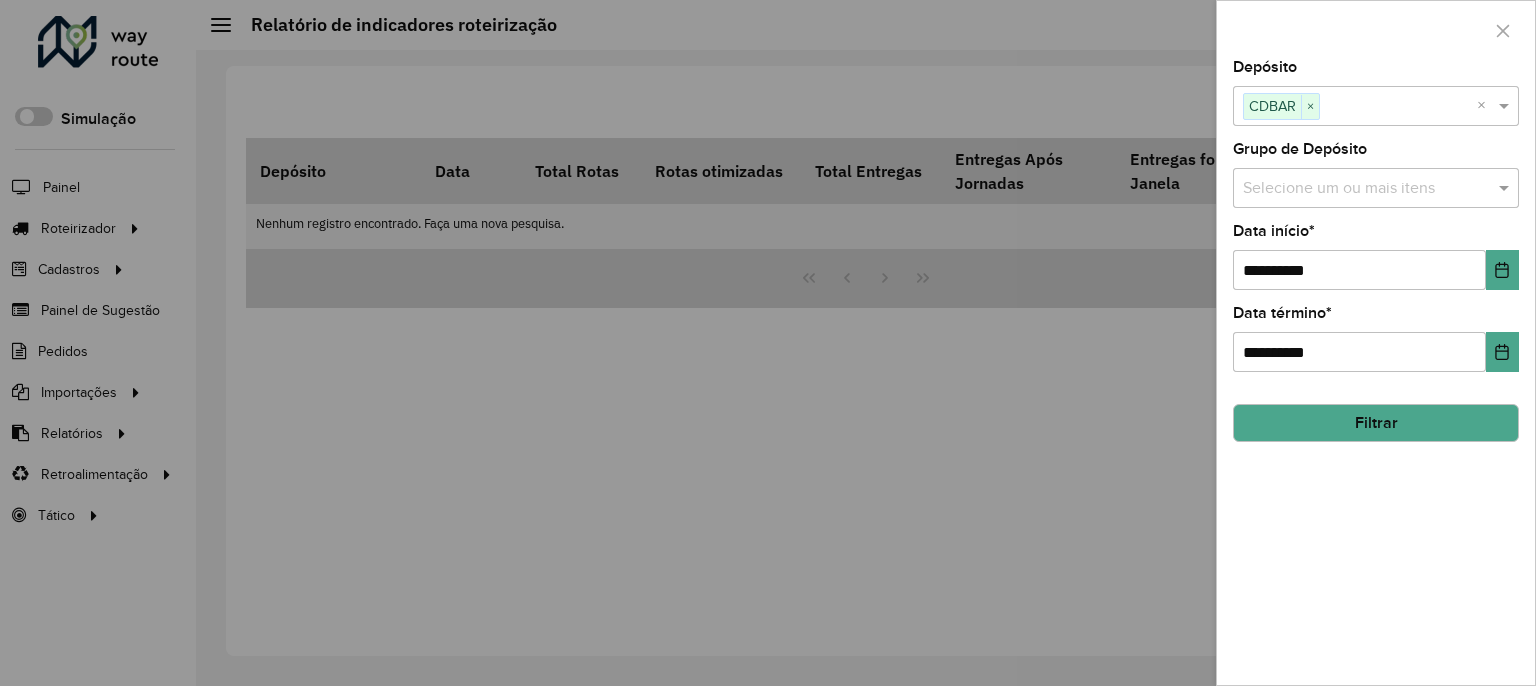 click on "Filtrar" 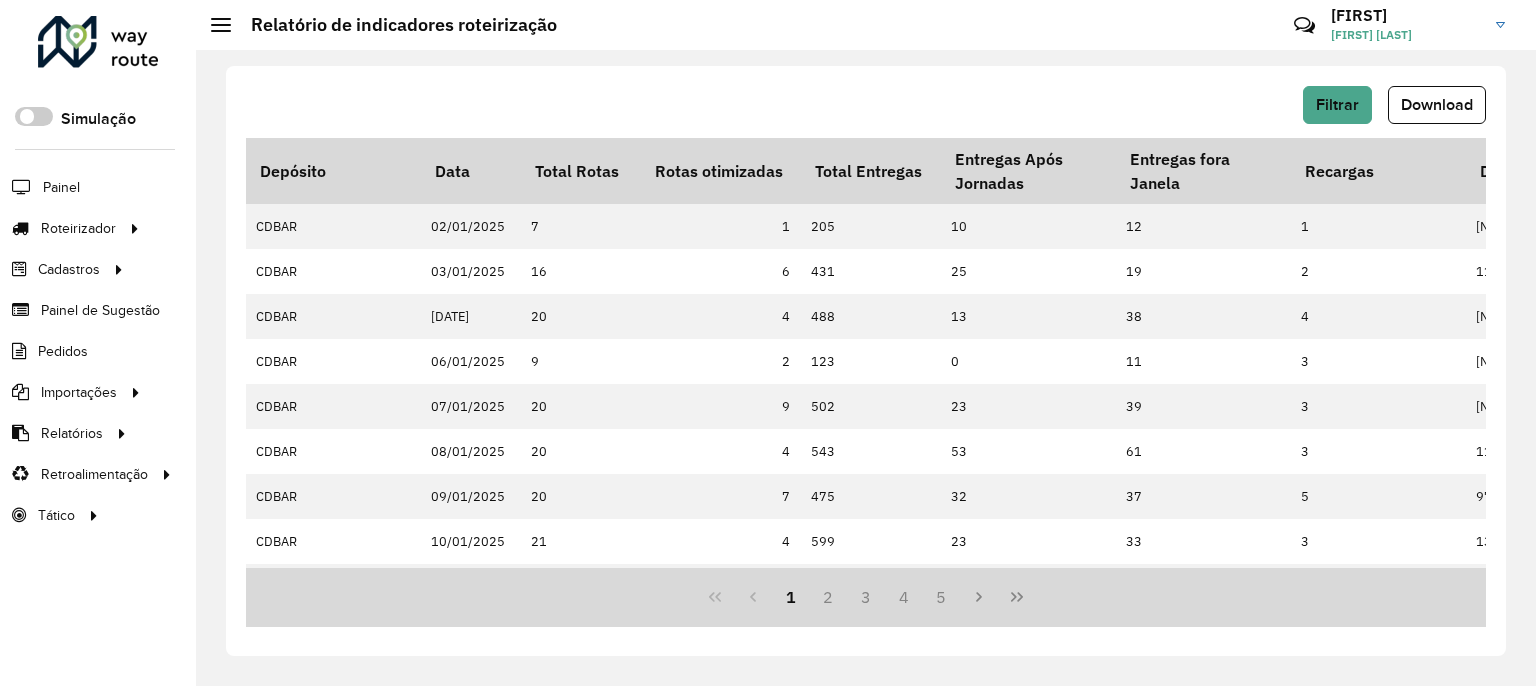 click on "Download" 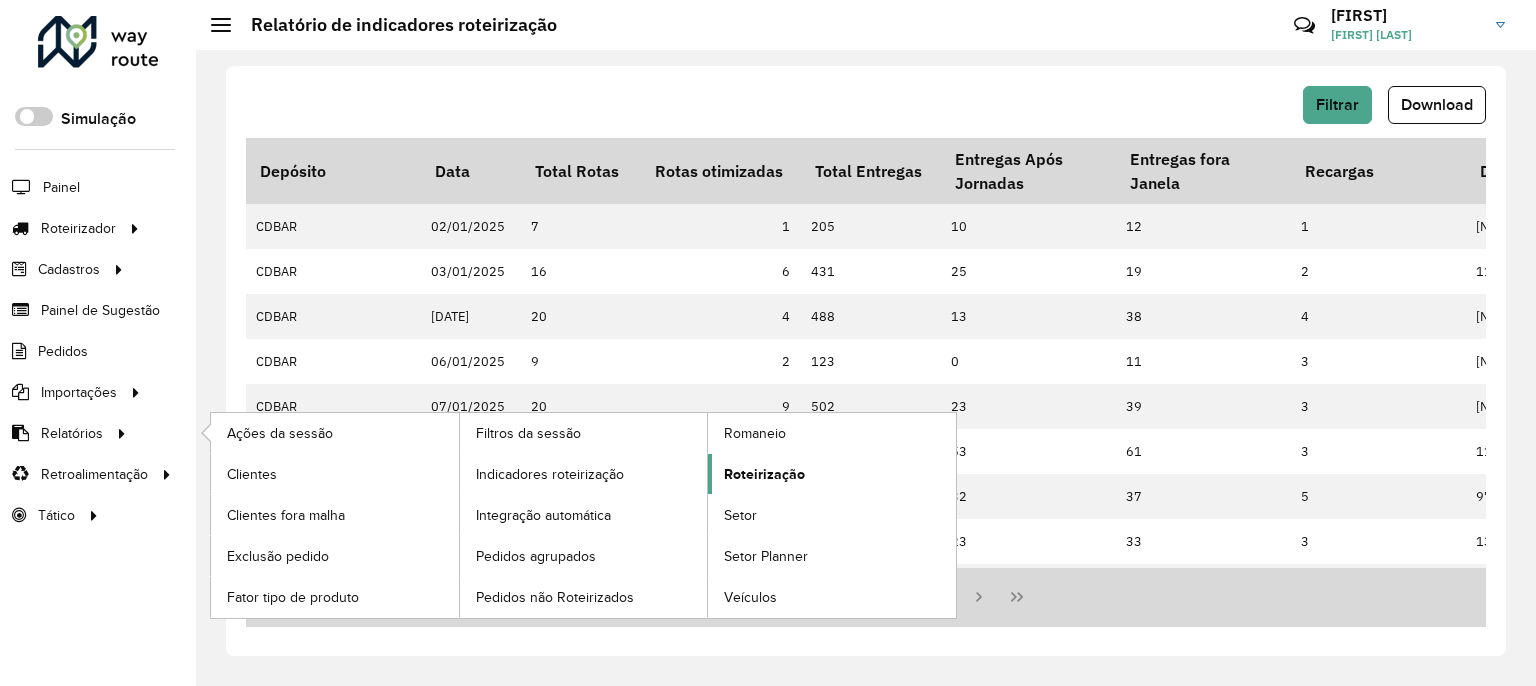 click on "Roteirização" 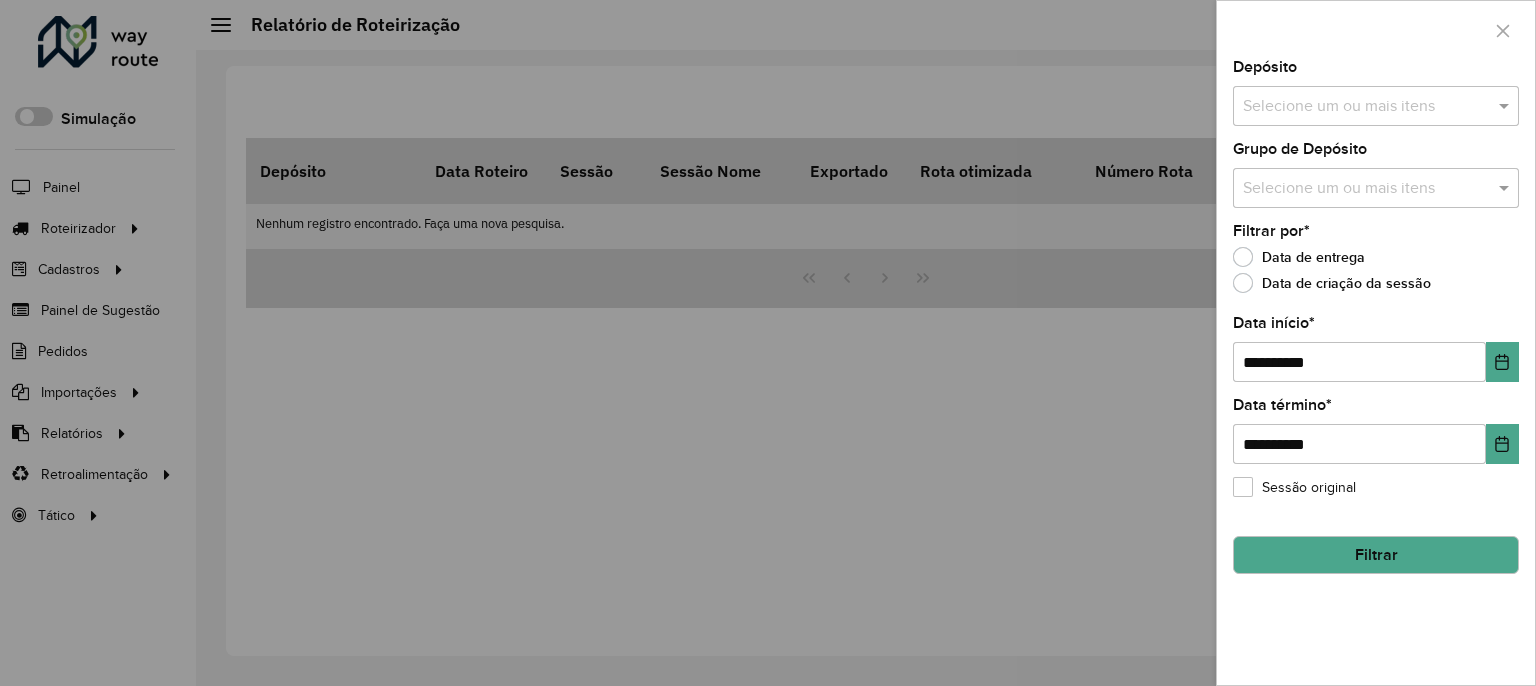 click at bounding box center (1366, 107) 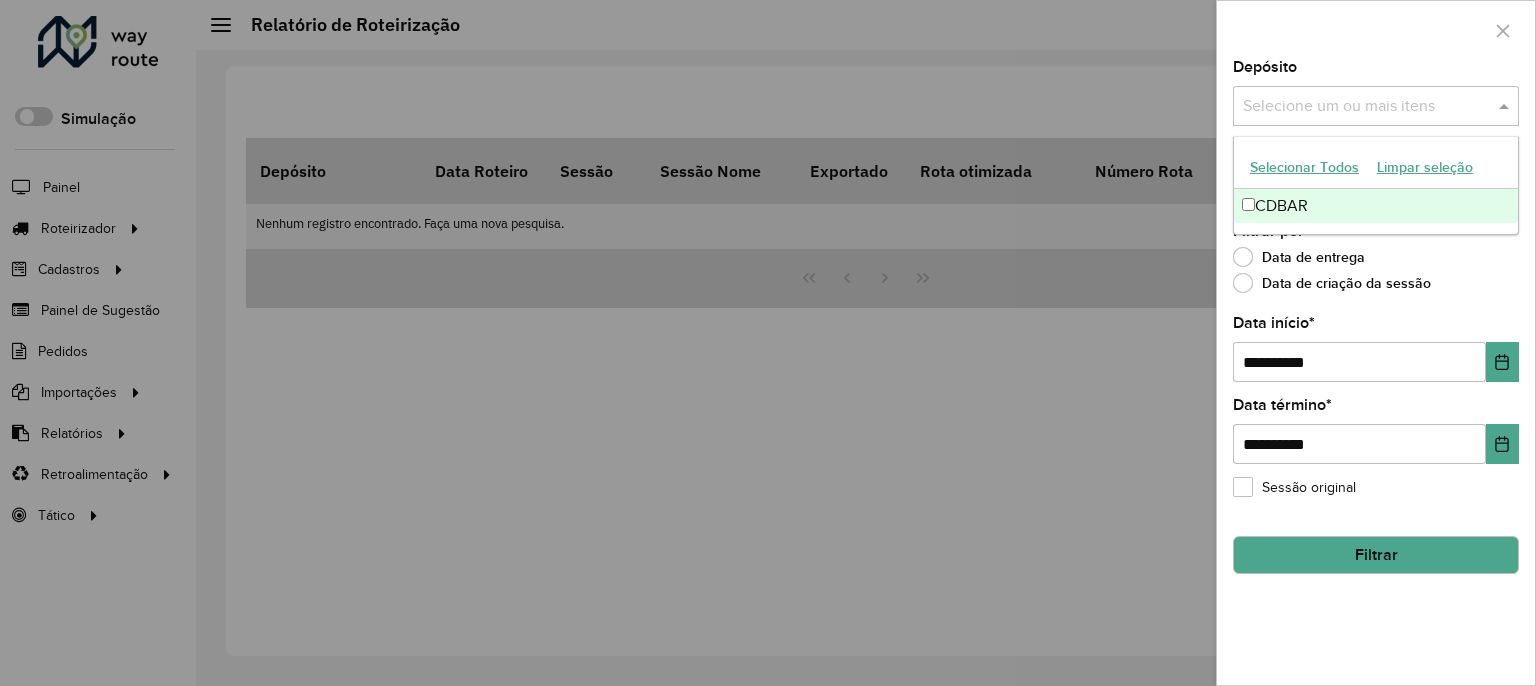 click on "CDBAR" at bounding box center [1376, 206] 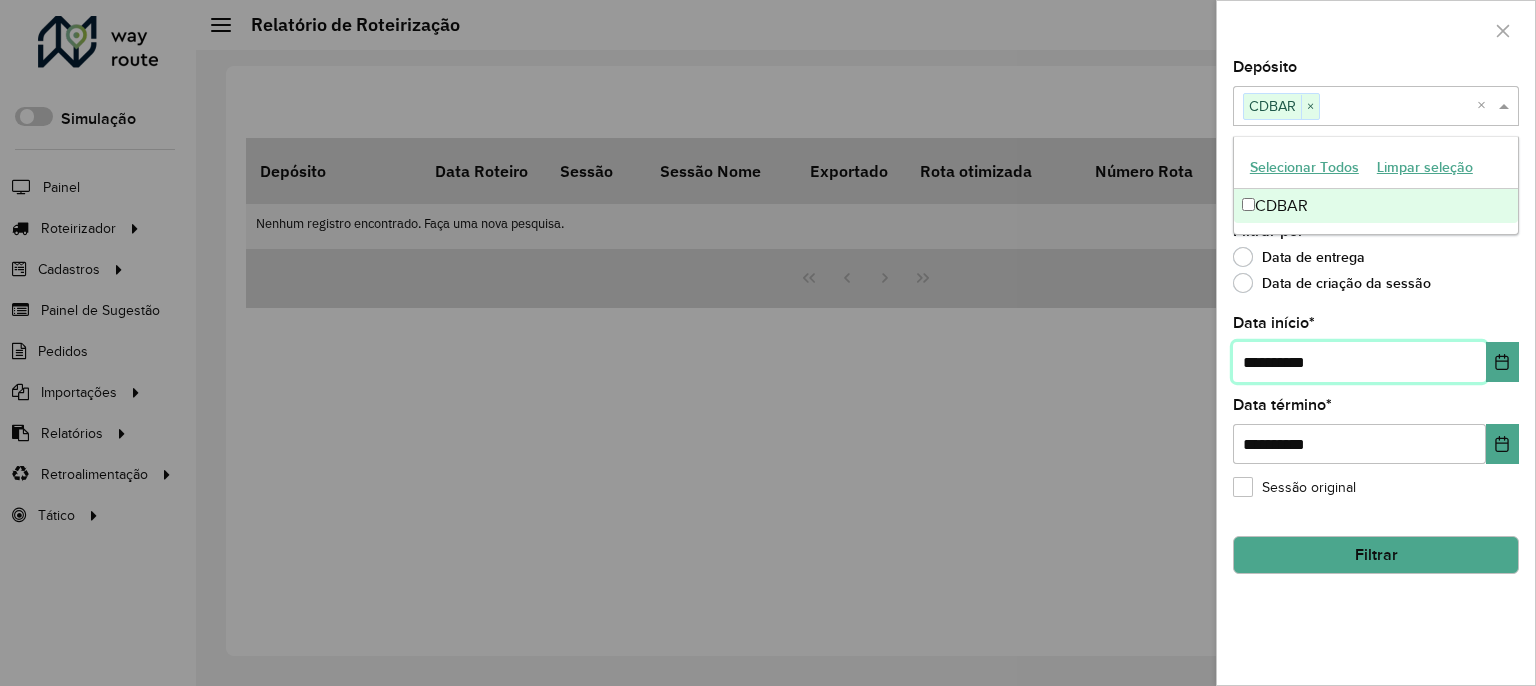 drag, startPoint x: 1399, startPoint y: 358, endPoint x: 1058, endPoint y: 346, distance: 341.2111 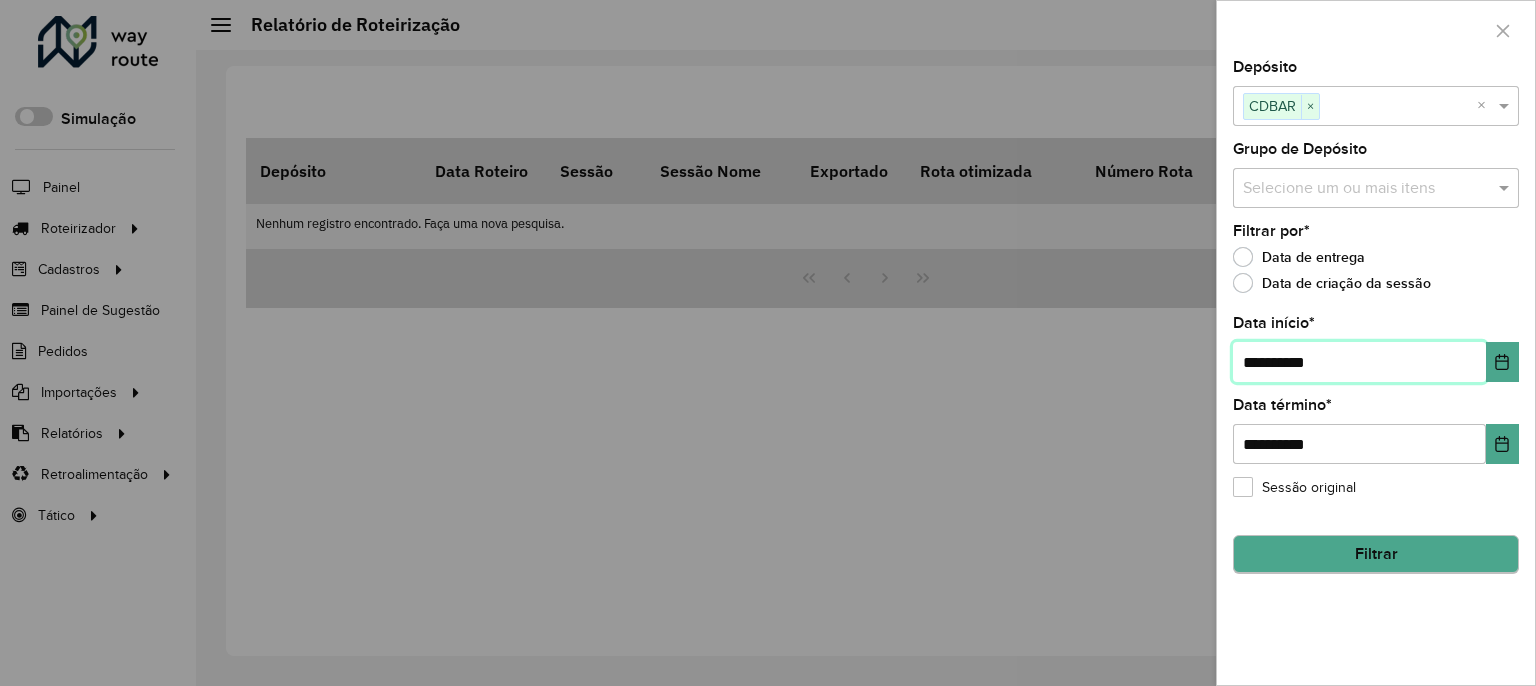type on "**********" 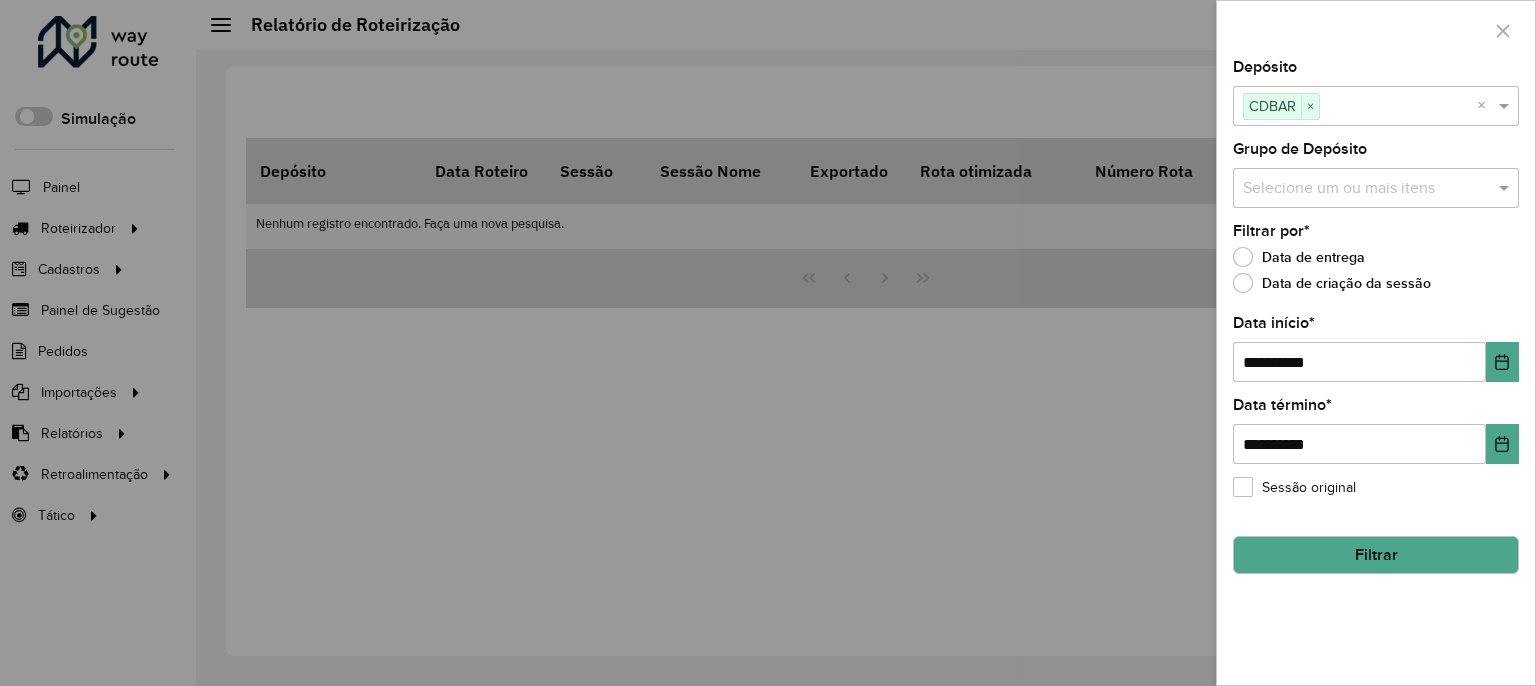 click on "Filtrar" 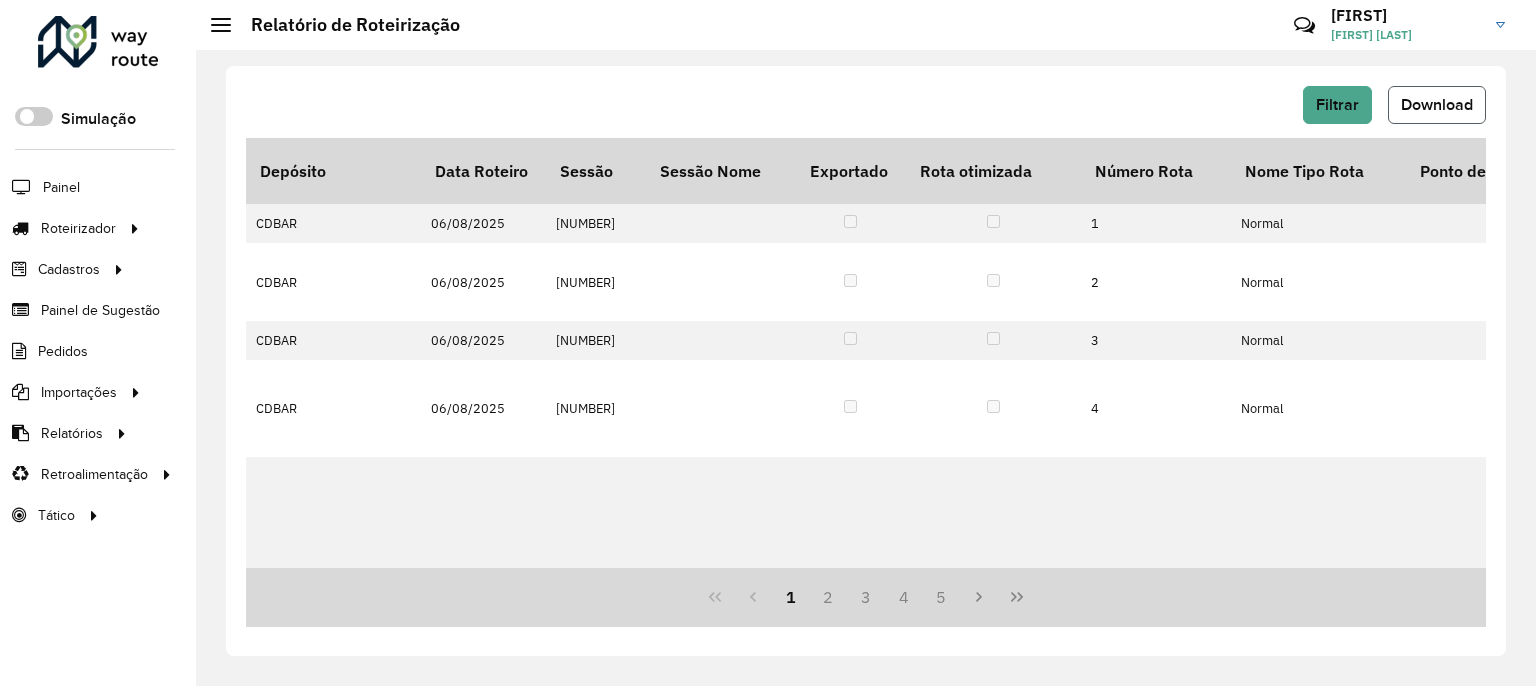 click on "Download" 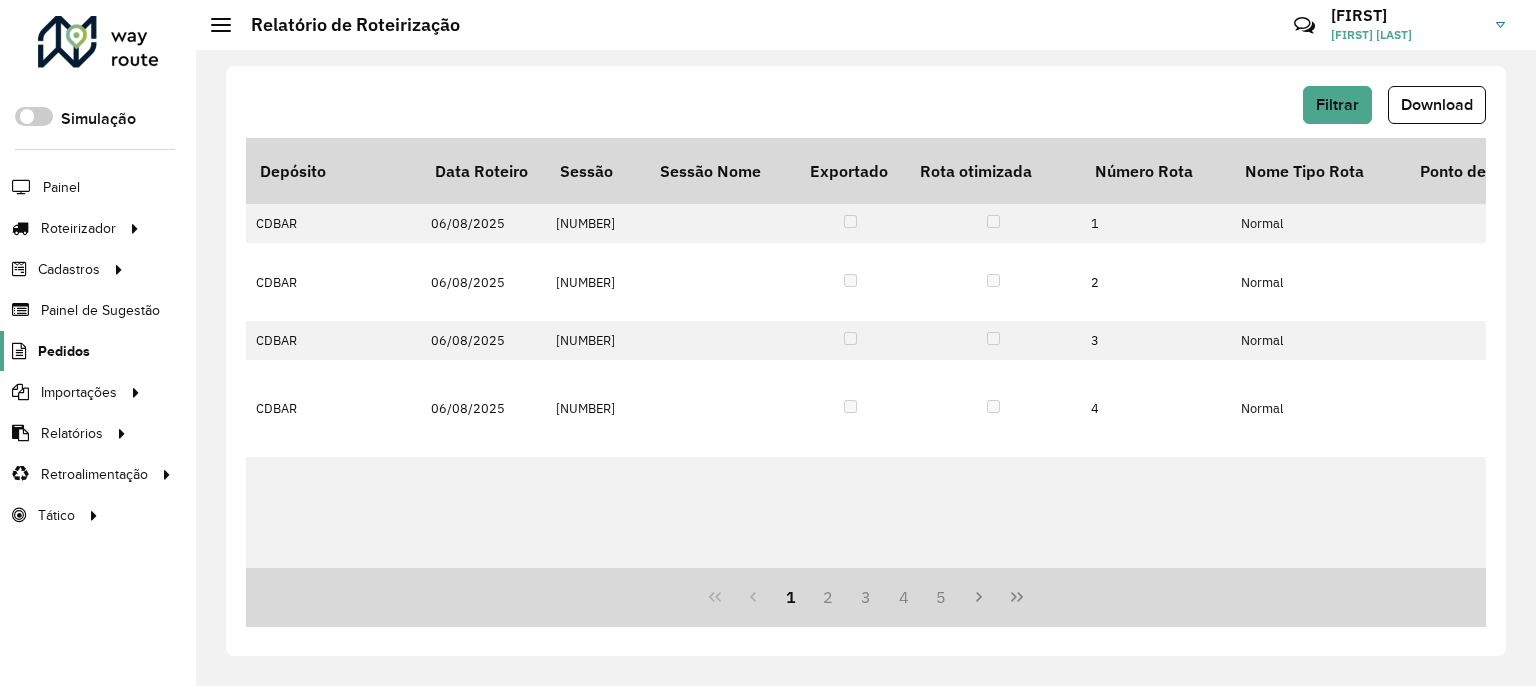 click on "Pedidos" 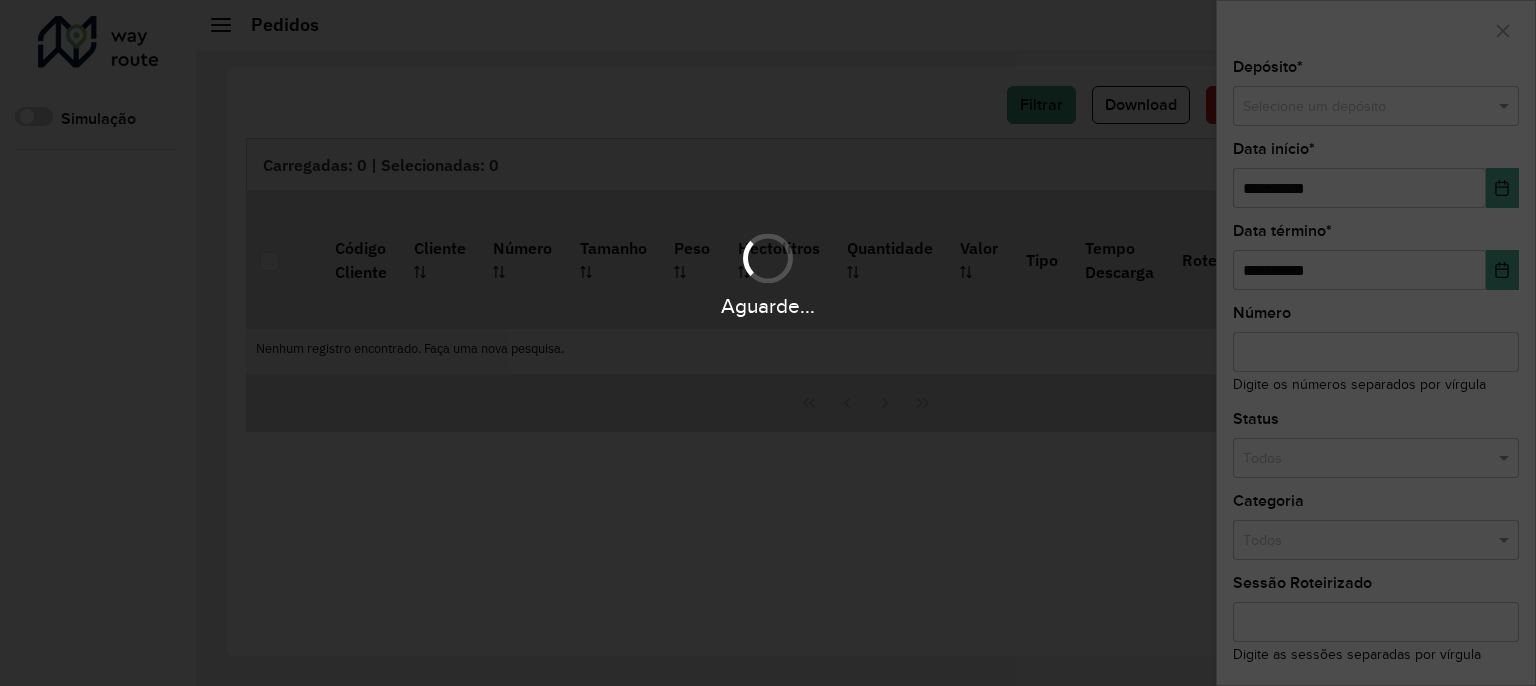 click on "Aguarde..." at bounding box center [768, 343] 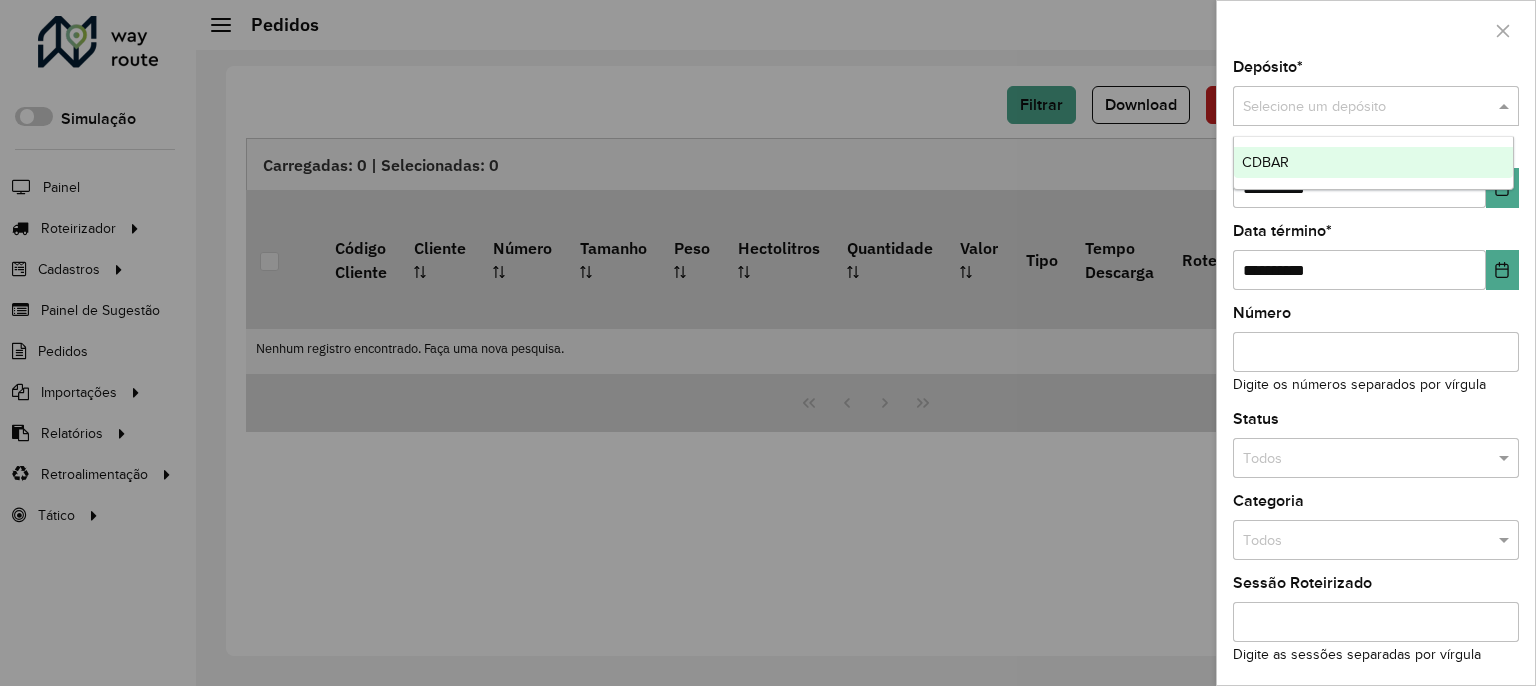 click at bounding box center (1356, 107) 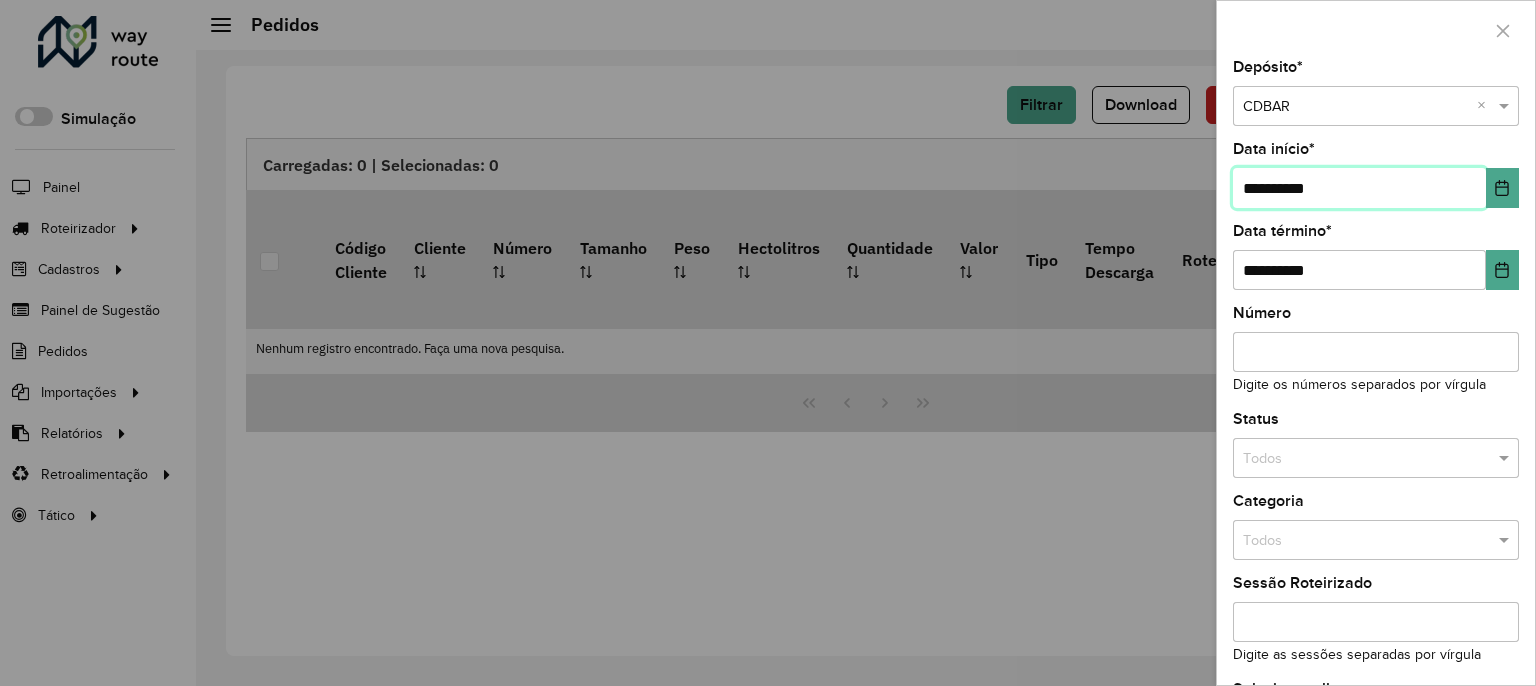 drag, startPoint x: 1369, startPoint y: 191, endPoint x: 1161, endPoint y: 208, distance: 208.69356 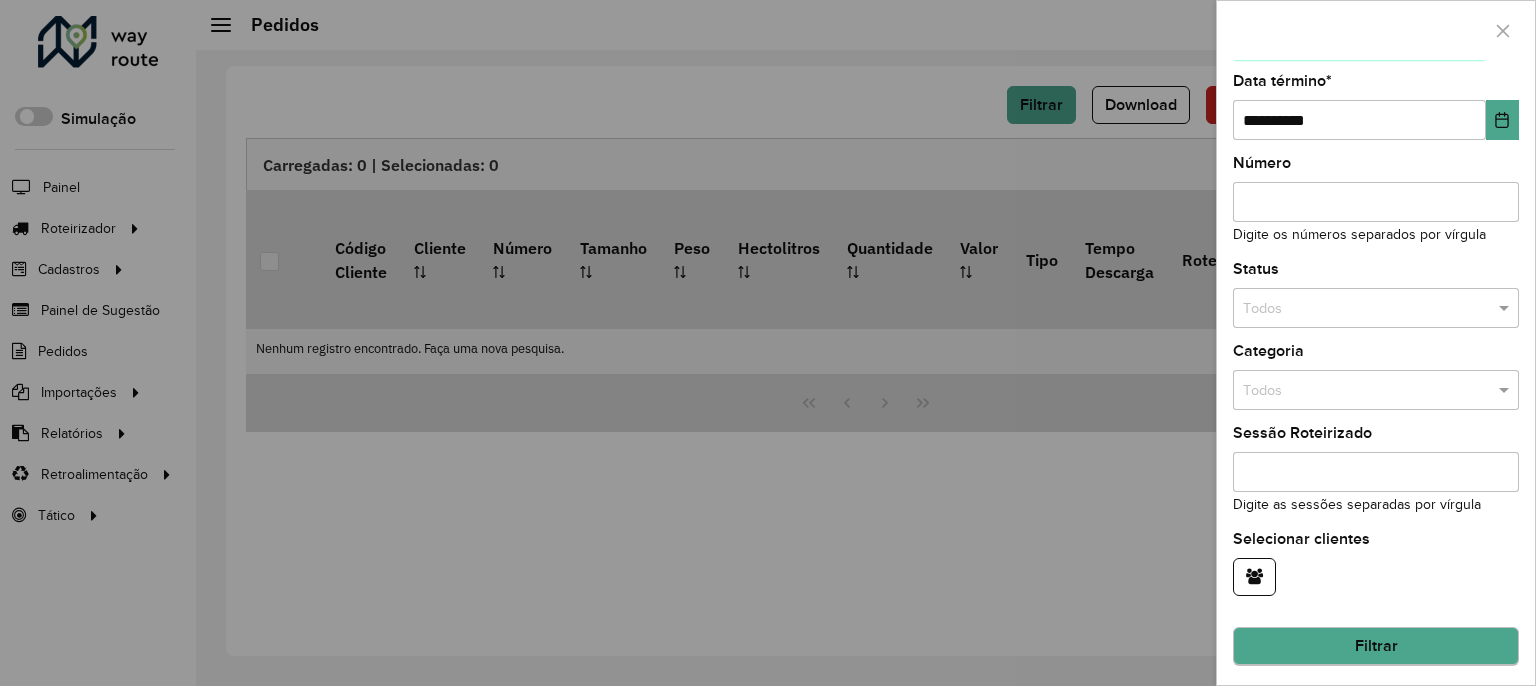 type on "**********" 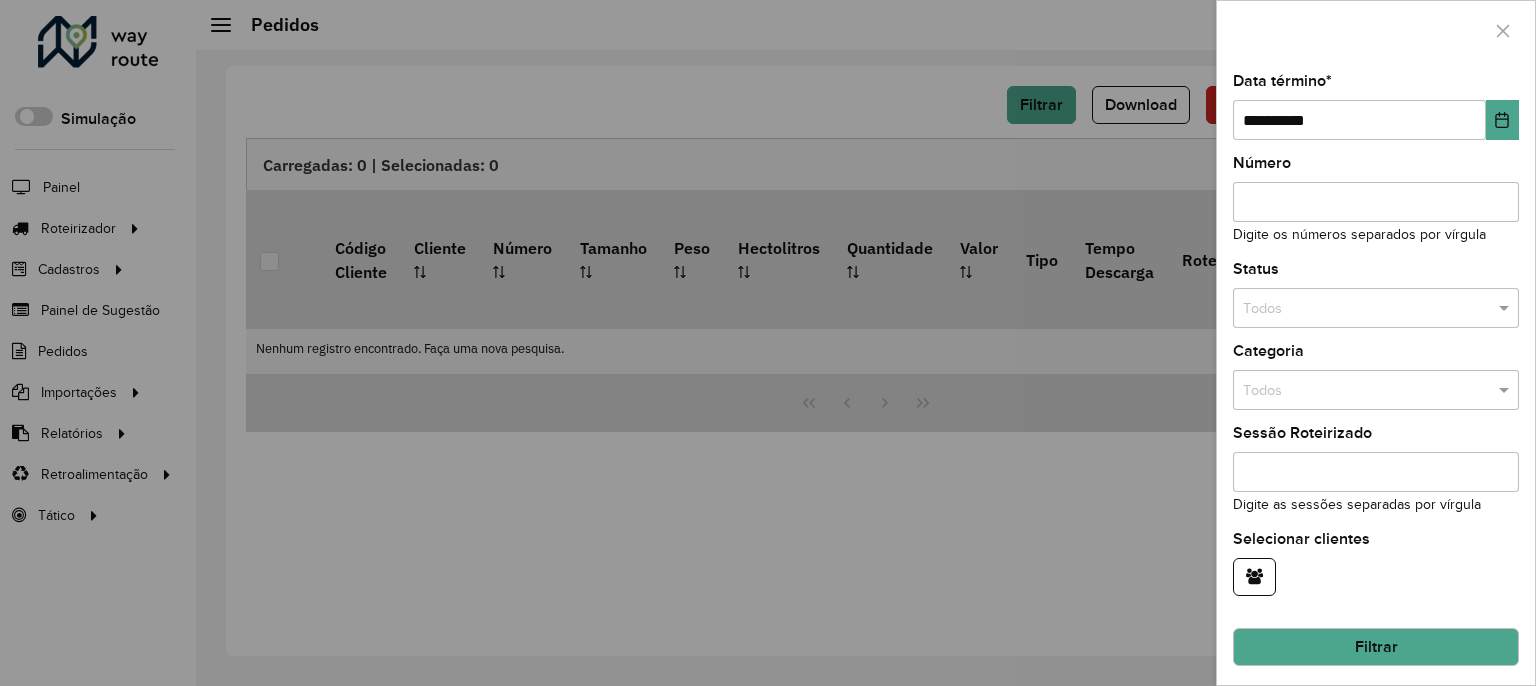 click on "Filtrar" 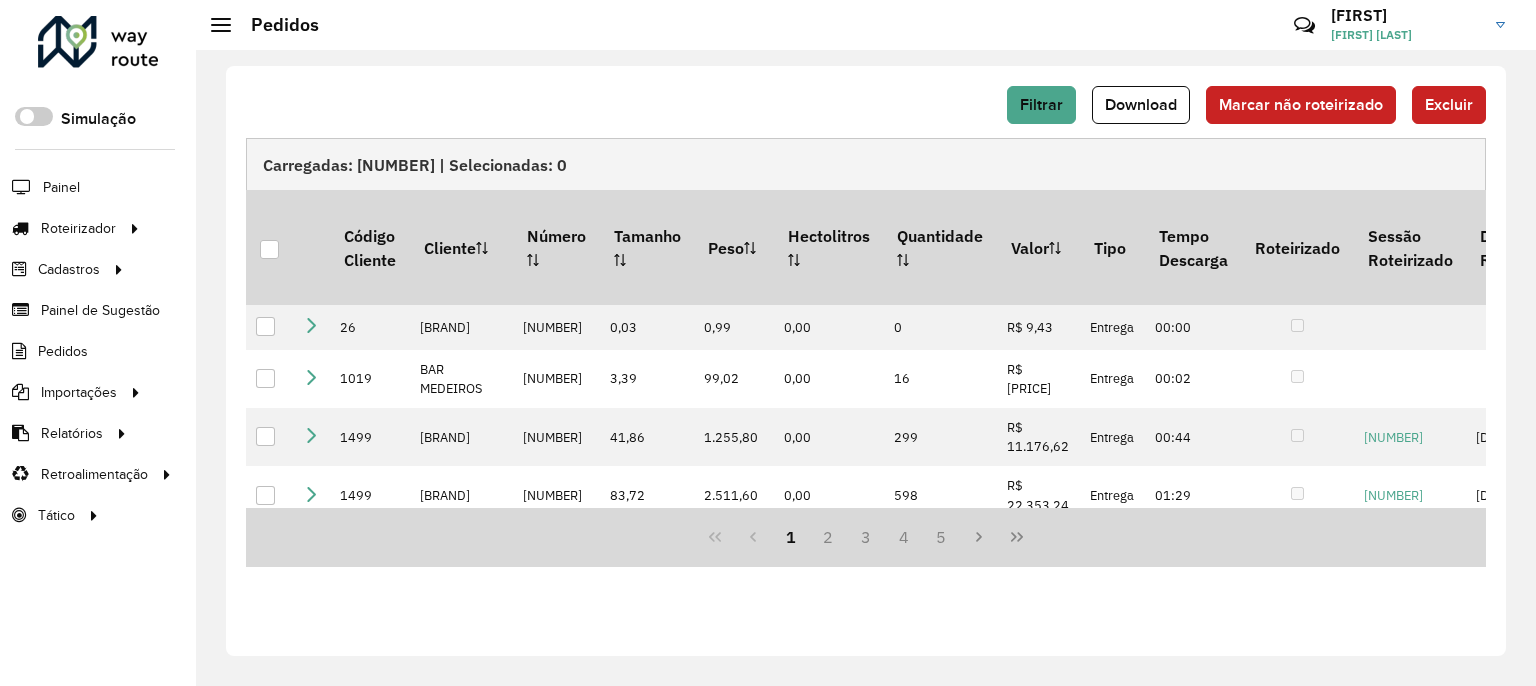click on "Filtrar Download Marcar não roteirizado Excluir Carregadas: [NUMBER] | Selecionadas: [NUMBER] Código Cliente Cliente Número Tamanho Peso Hectolitros Quantidade Valor Tipo Tempo Descarga Roteirizado Sessão Roteirizado Data Roteirizado Data de entrega Data de entrega original Exportável ERP Pedidos Não Liberados Exportável Tracking Código condição pagamento Descrição condição pagamento Código Identificador Descrição GUID [NUMBER] SUPERMERCADO MASTER [NUMBER] [NUMBER] [NUMBER] [NUMBER] [PRICE] Entrega [TIME] [DATE] [DATE] [NUMBER] TROCA [NUMBER] BAR MEDEIROS [NUMBER] [NUMBER] [NUMBER] [NUMBER] [PRICE] Entrega [TIME] [DATE] [DATE] [NUMBER] DINHEIRO [NUMBER] N W BEBIDAS LTDA [NUMBER] [NUMBER] [NUMBER] [NUMBER] [PRICE] Entrega [TIME] [NUMBER] [DATE] [TIME] [DATE] [NUMBER] DINHEIRO [NUMBER] N W BEBIDAS LTDA [NUMBER] [NUMBER] [NUMBER] [NUMBER] [PRICE] Entrega [TIME] [NUMBER] [DATE] [TIME] [DATE] [NUMBER] DINHEIRO [NUMBER] N W BEBIDAS LTDA [NUMBER] [NUMBER] [NUMBER] [NUMBER] [PRICE]" 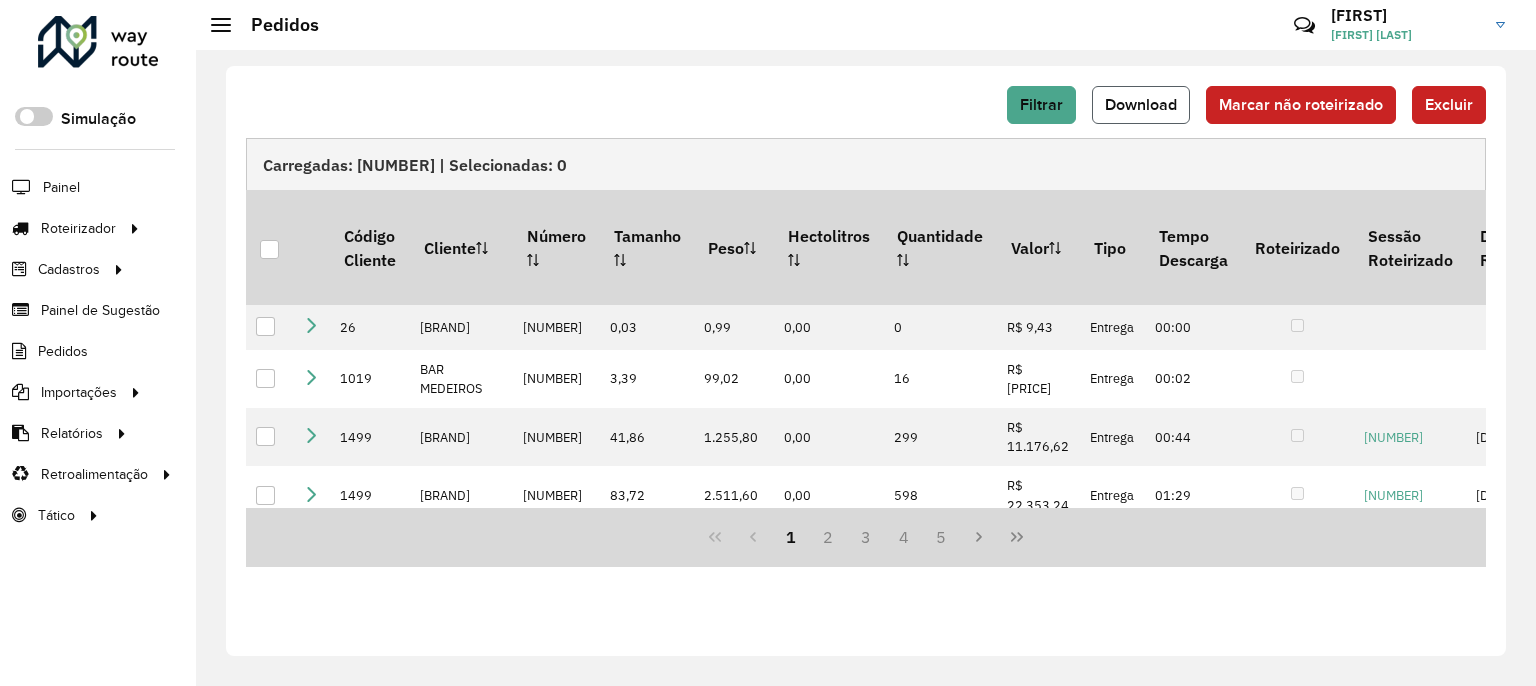 click on "Download" 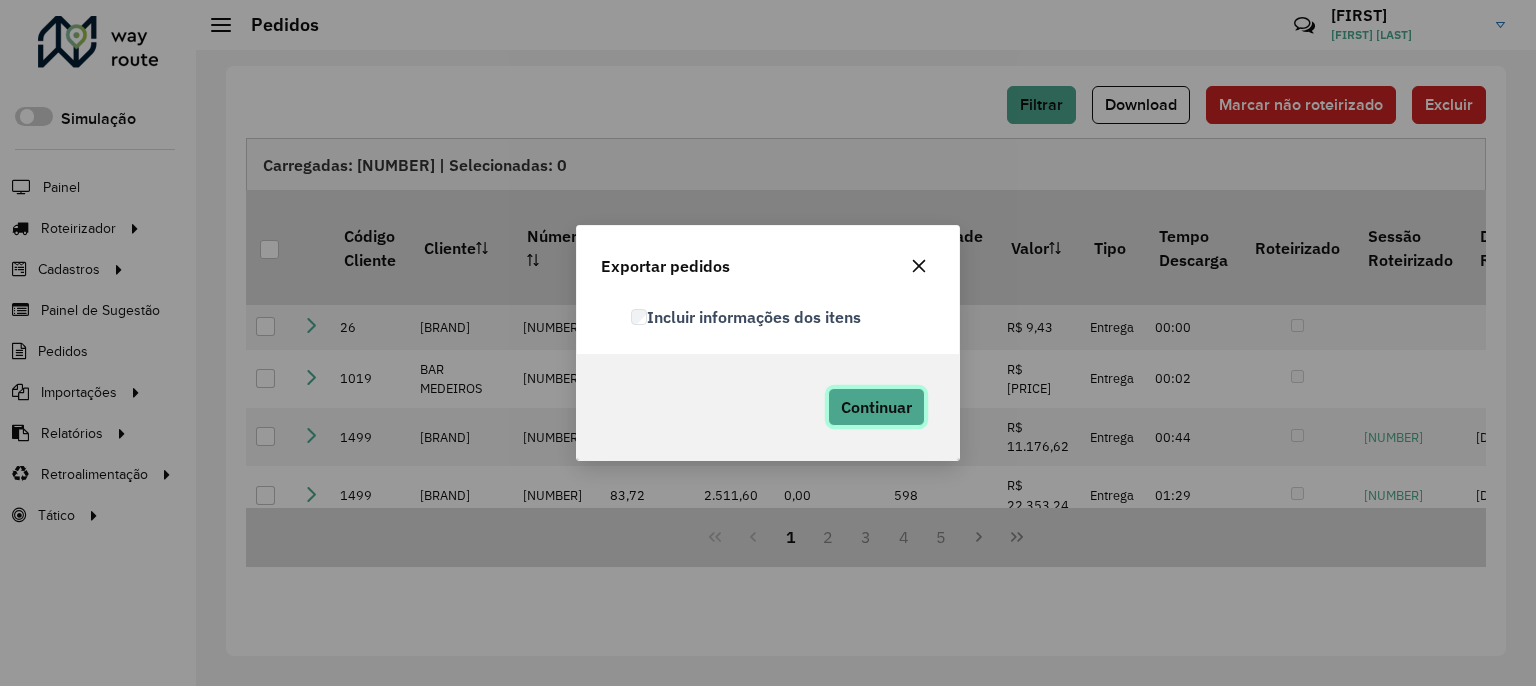 click on "Continuar" 